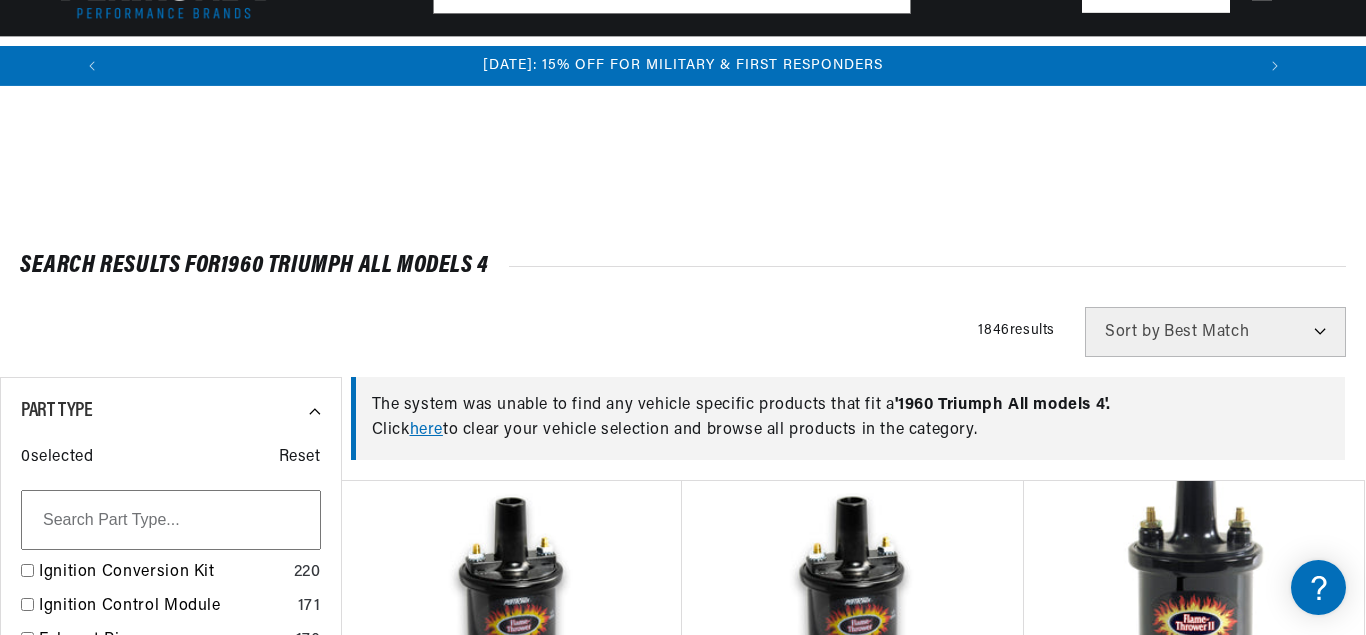 scroll, scrollTop: 0, scrollLeft: 0, axis: both 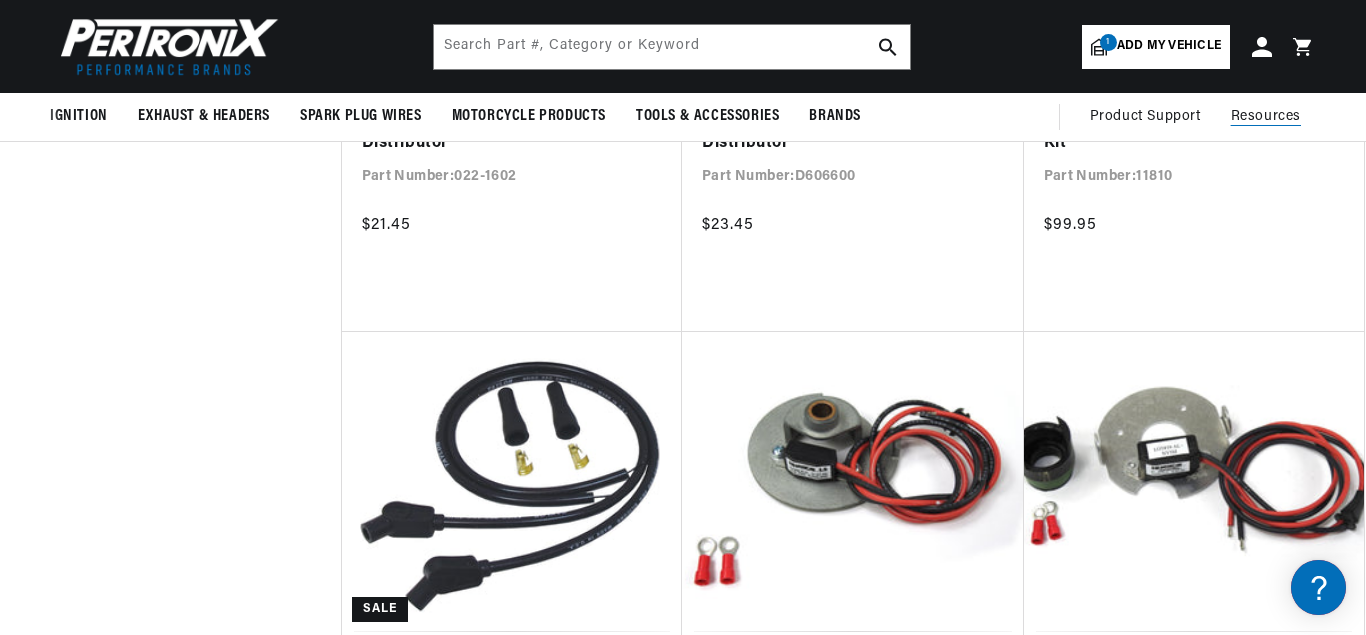 click on "Resources" at bounding box center (1266, 116) 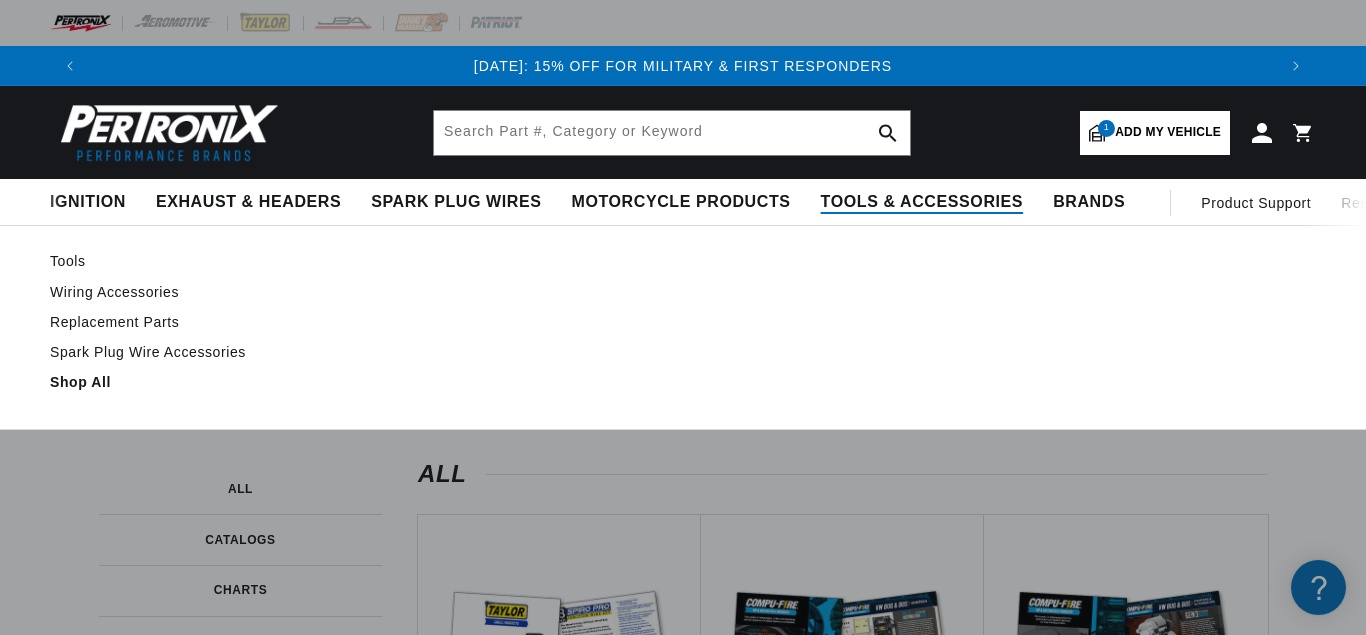 scroll, scrollTop: 0, scrollLeft: 0, axis: both 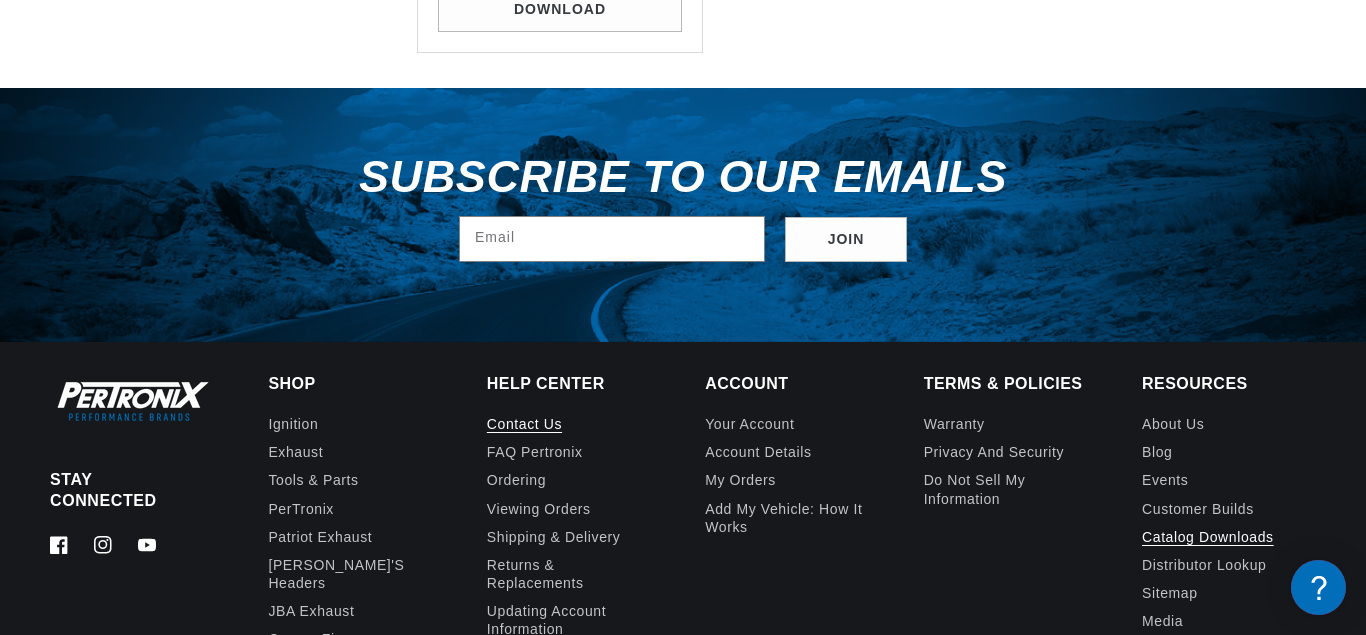 click on "Contact us" at bounding box center (524, 426) 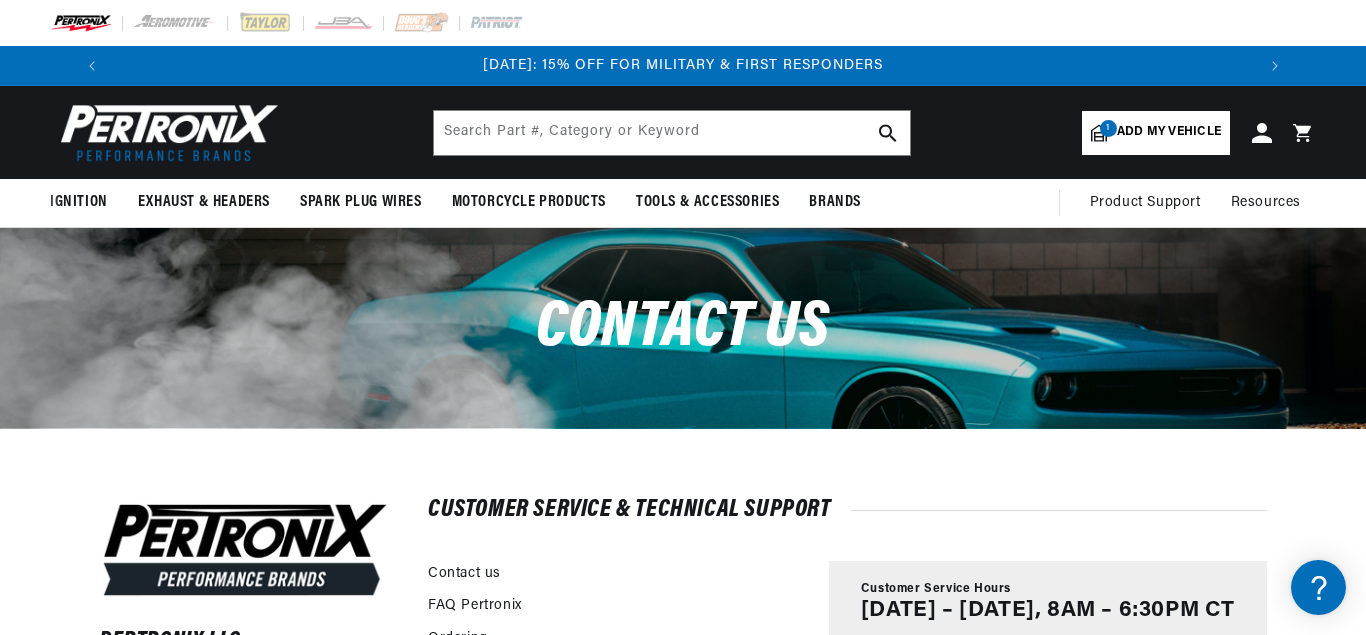 scroll, scrollTop: 0, scrollLeft: 0, axis: both 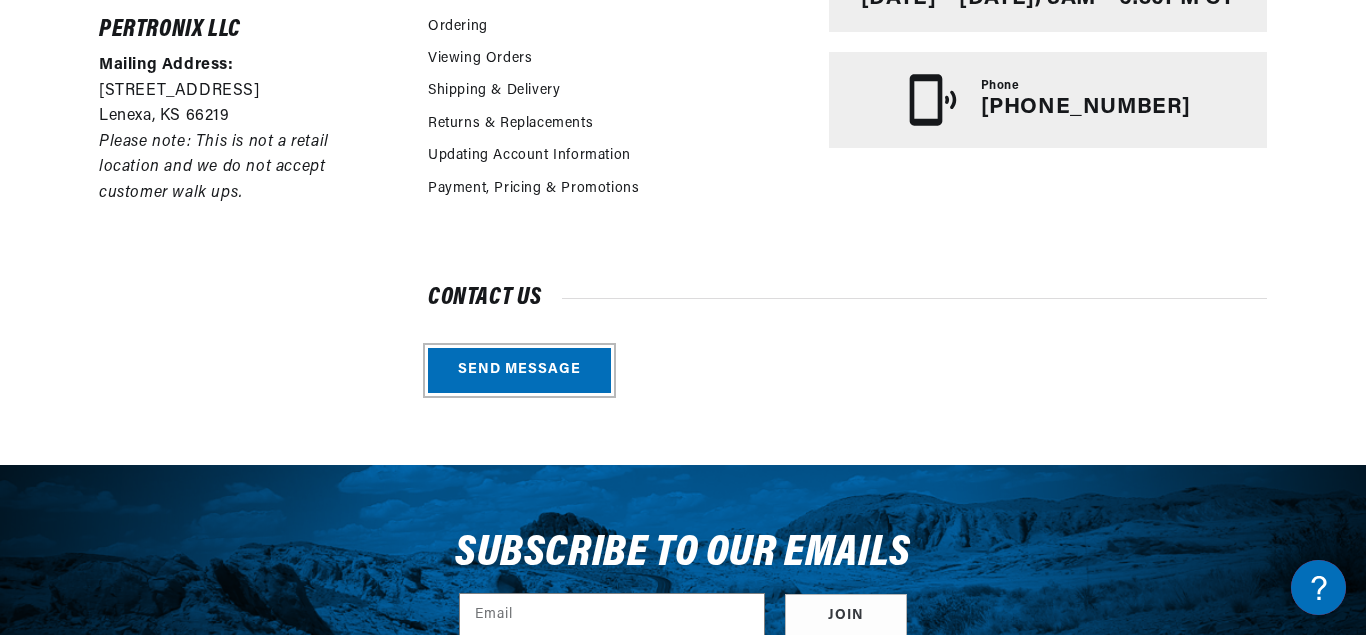 click on "Send message" at bounding box center (519, 370) 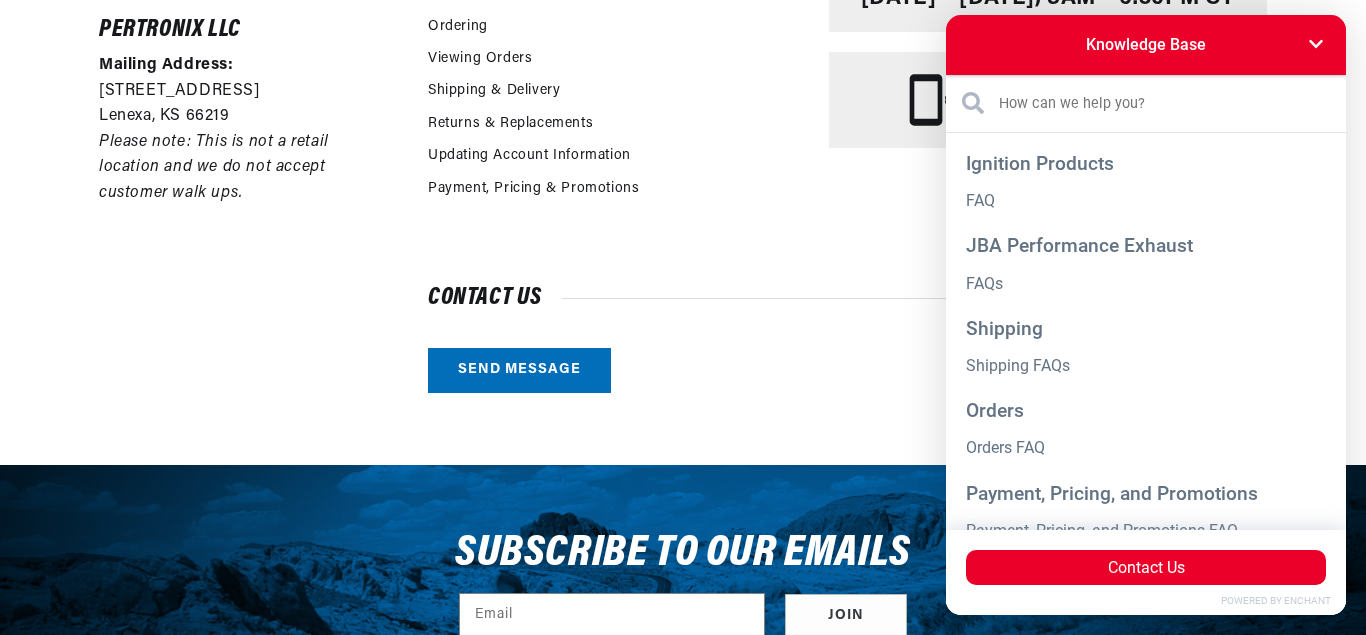 scroll, scrollTop: 0, scrollLeft: 0, axis: both 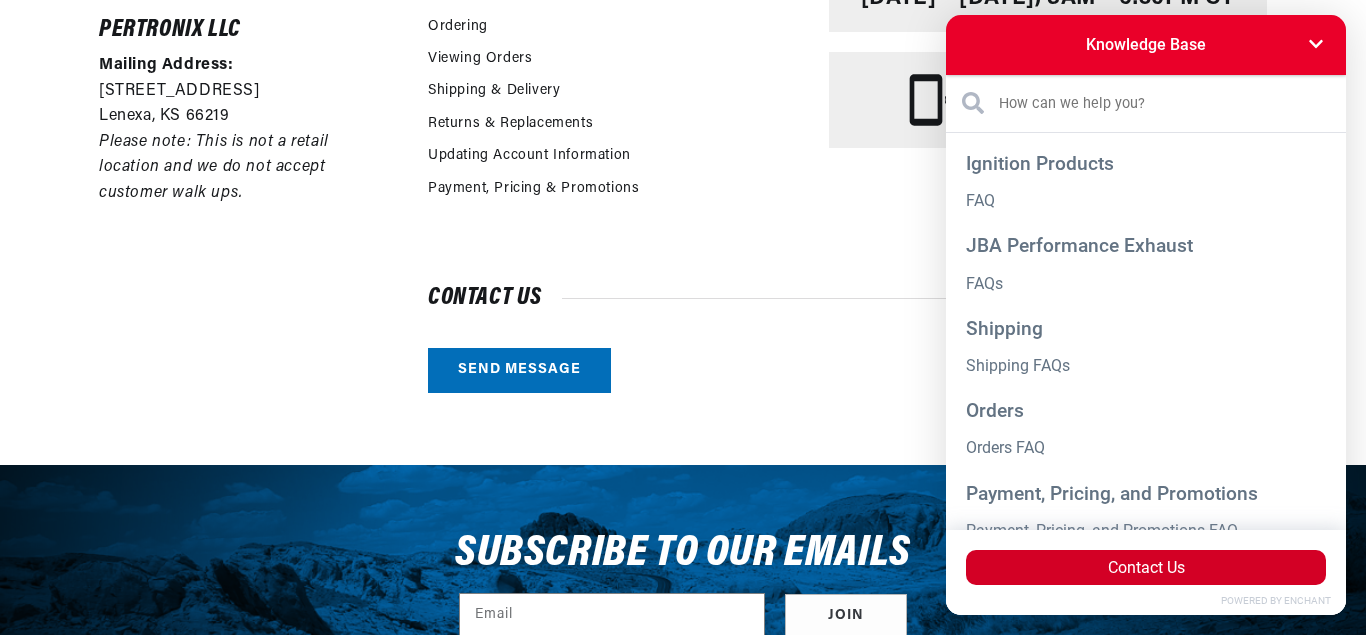 click on "Contact Us" at bounding box center [1146, 567] 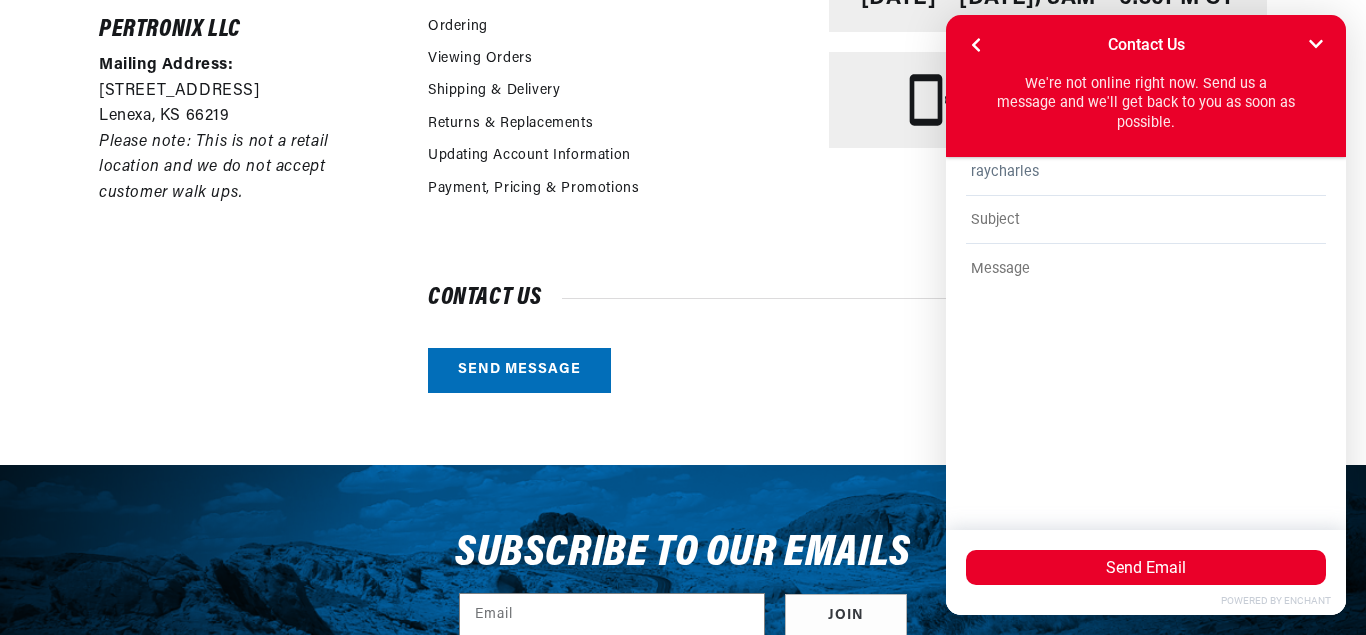 scroll, scrollTop: 0, scrollLeft: 2362, axis: horizontal 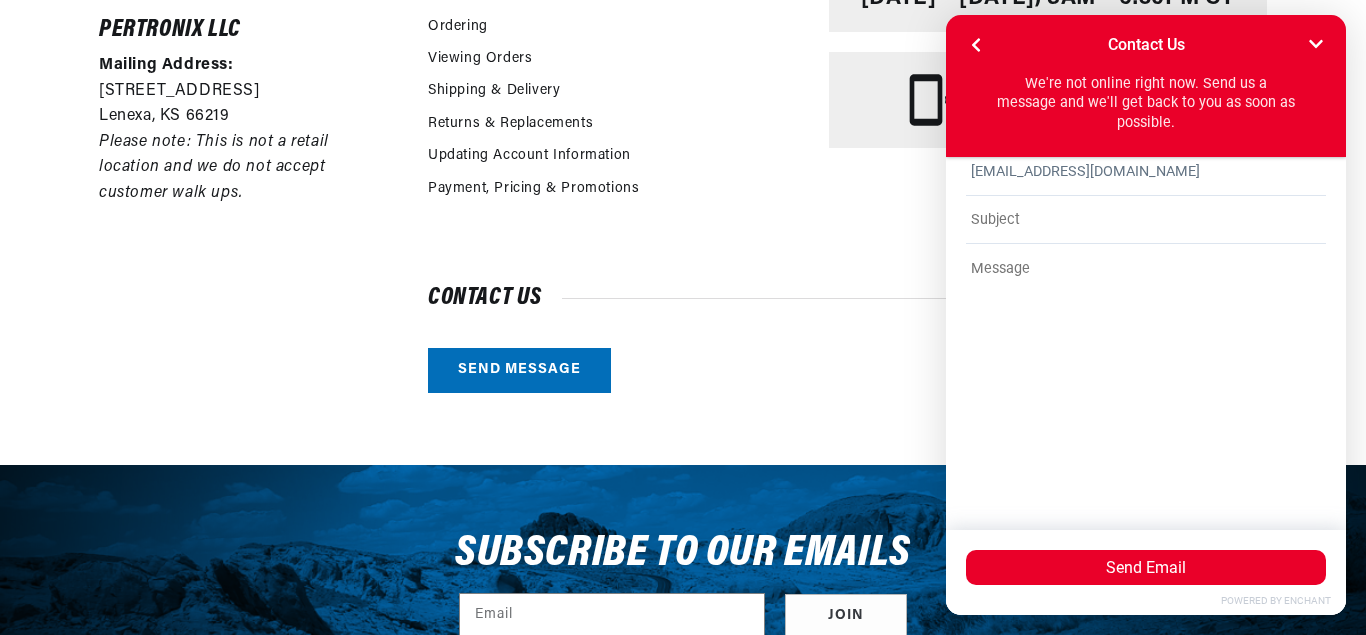 type on "raycharlesm1@gmail.com" 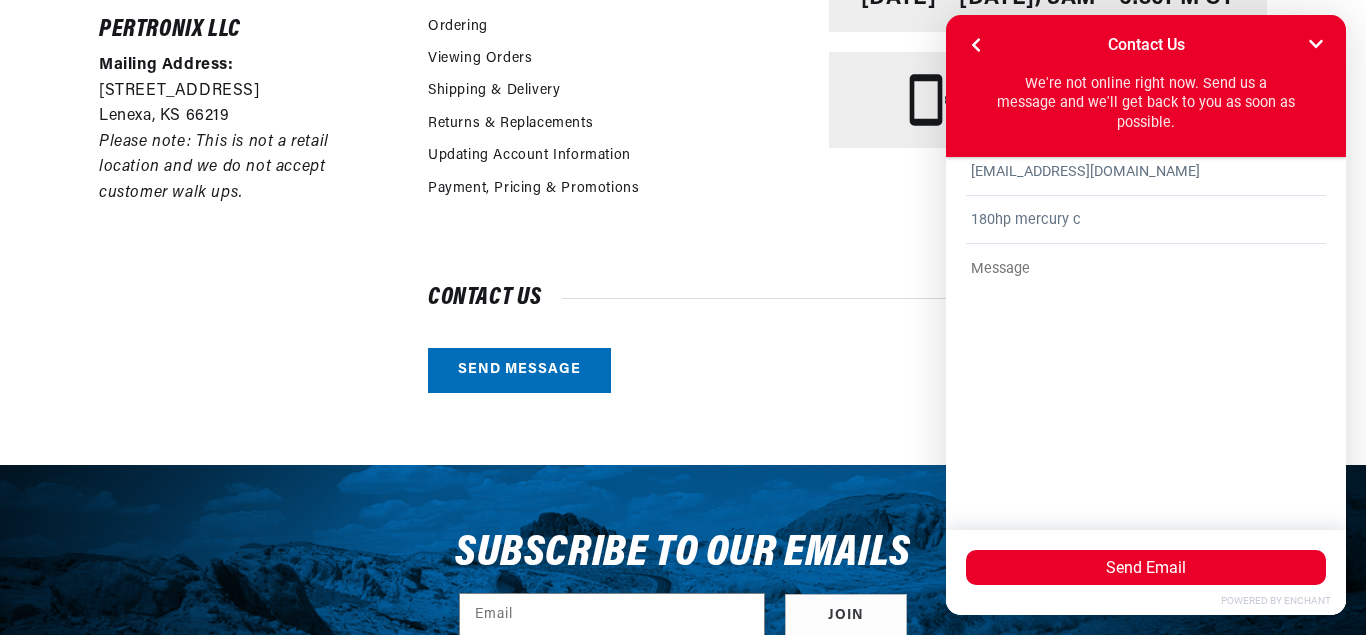 scroll, scrollTop: 0, scrollLeft: 2362, axis: horizontal 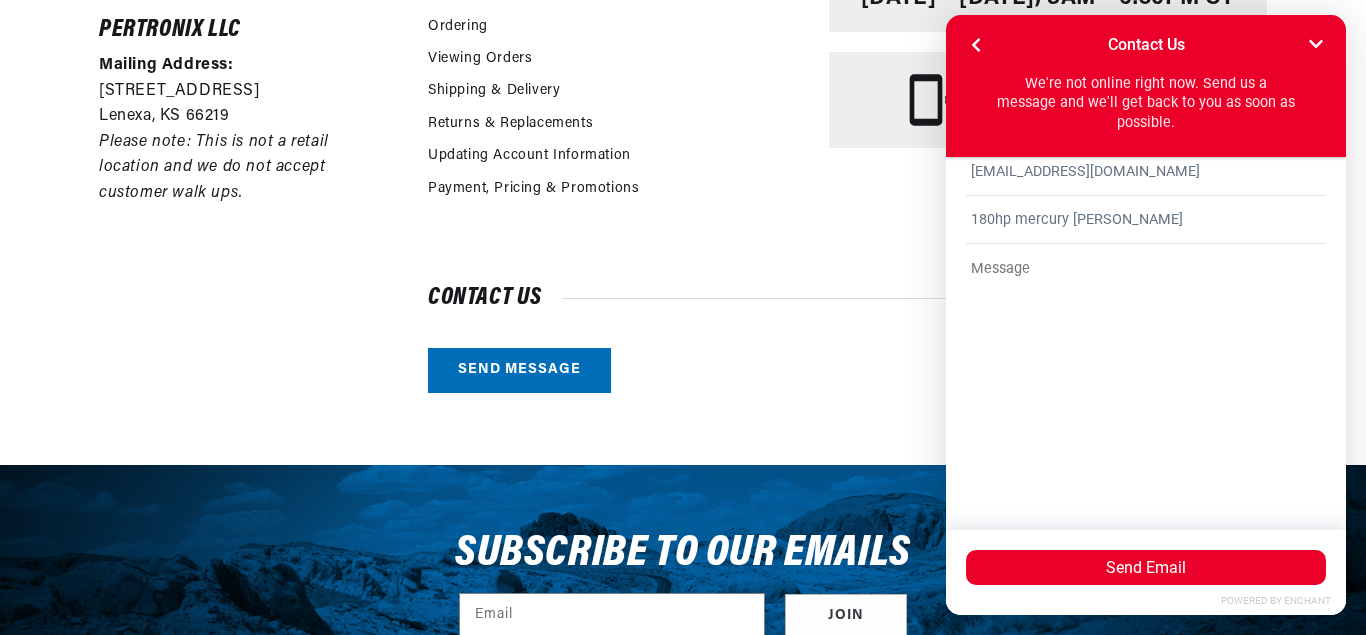 type on "180hp mercury cruser" 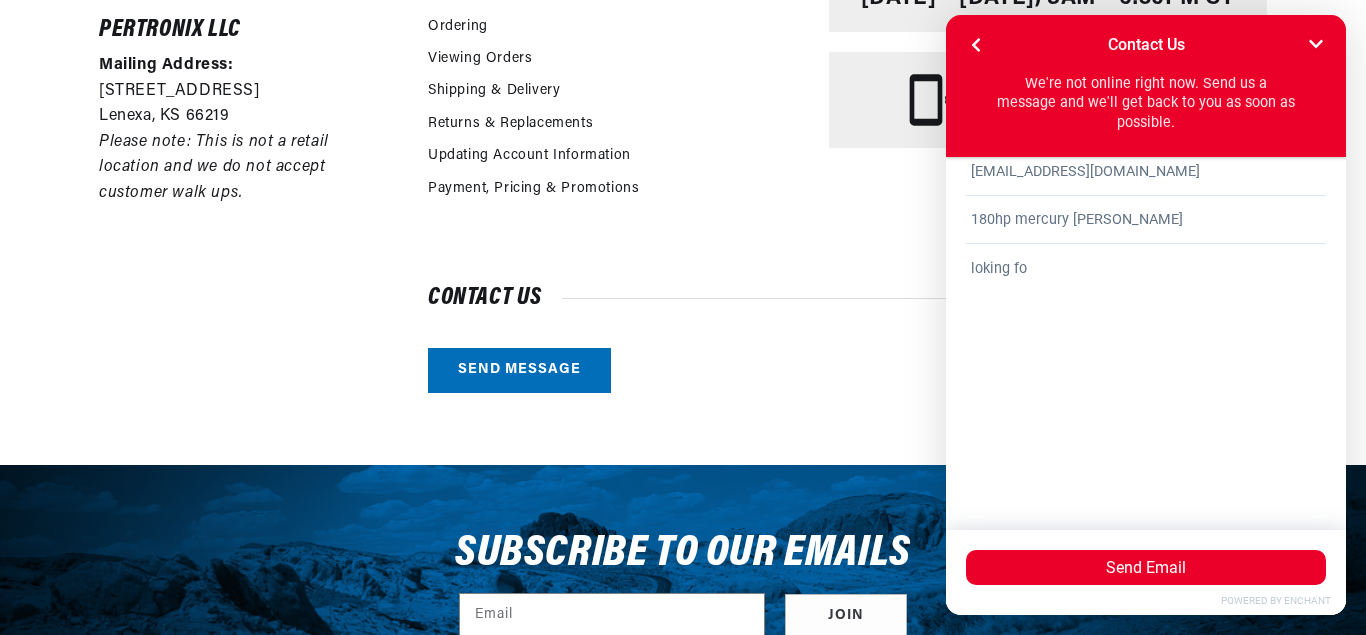 scroll, scrollTop: 0, scrollLeft: 1181, axis: horizontal 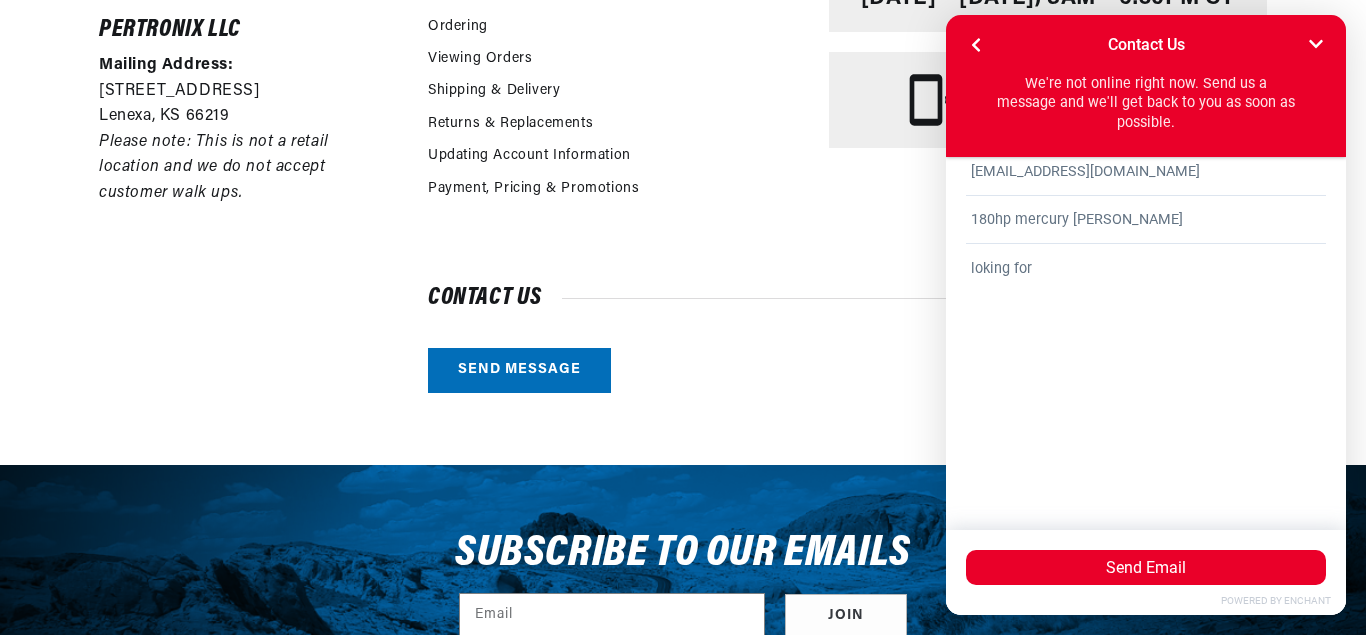 click on "loking for" at bounding box center [1146, 371] 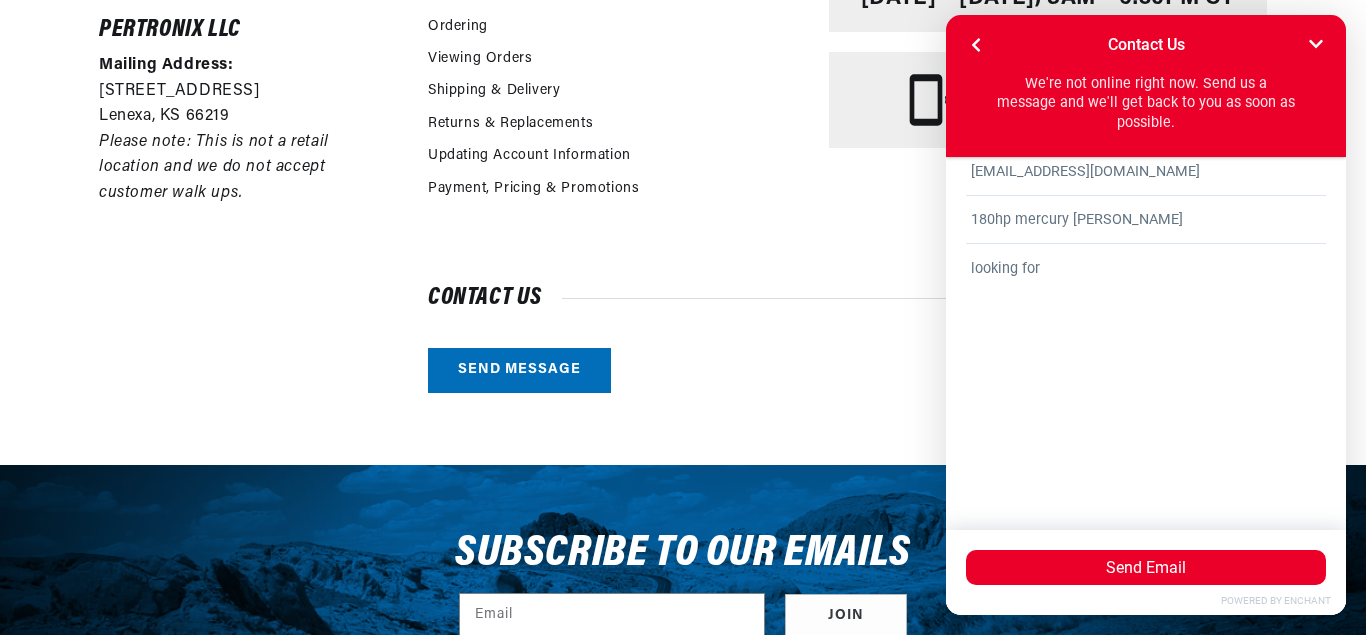 click on "looking for" at bounding box center (1146, 371) 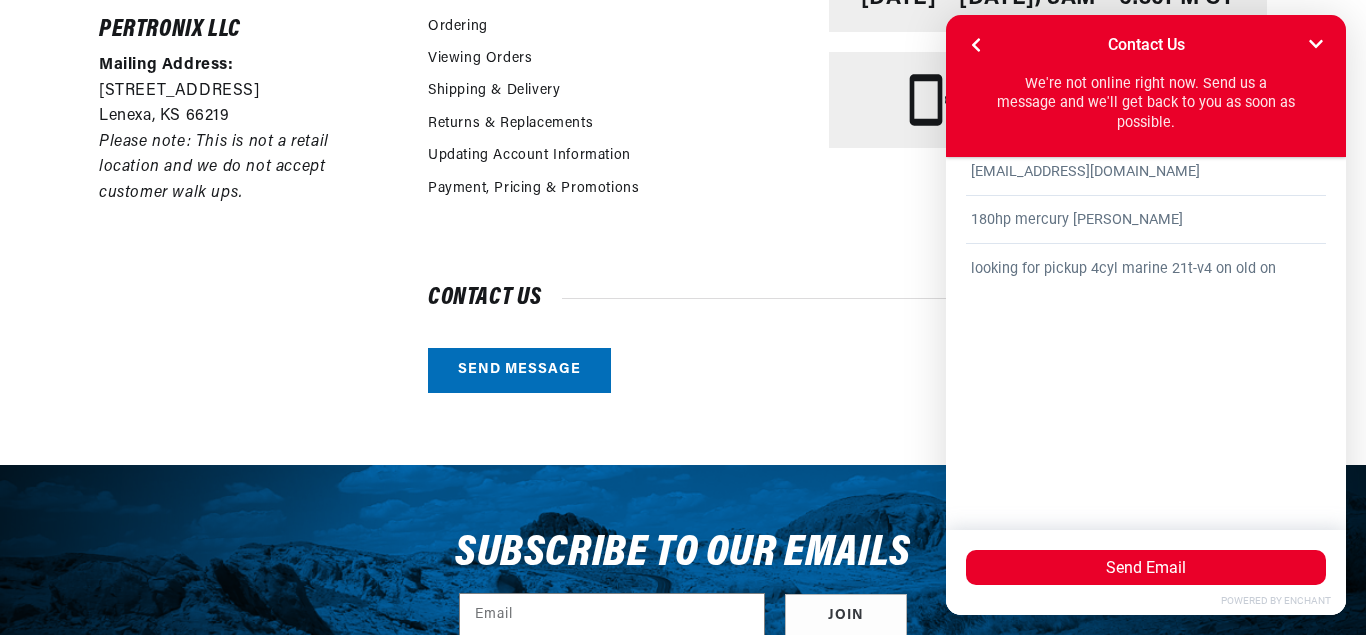 scroll, scrollTop: 0, scrollLeft: 0, axis: both 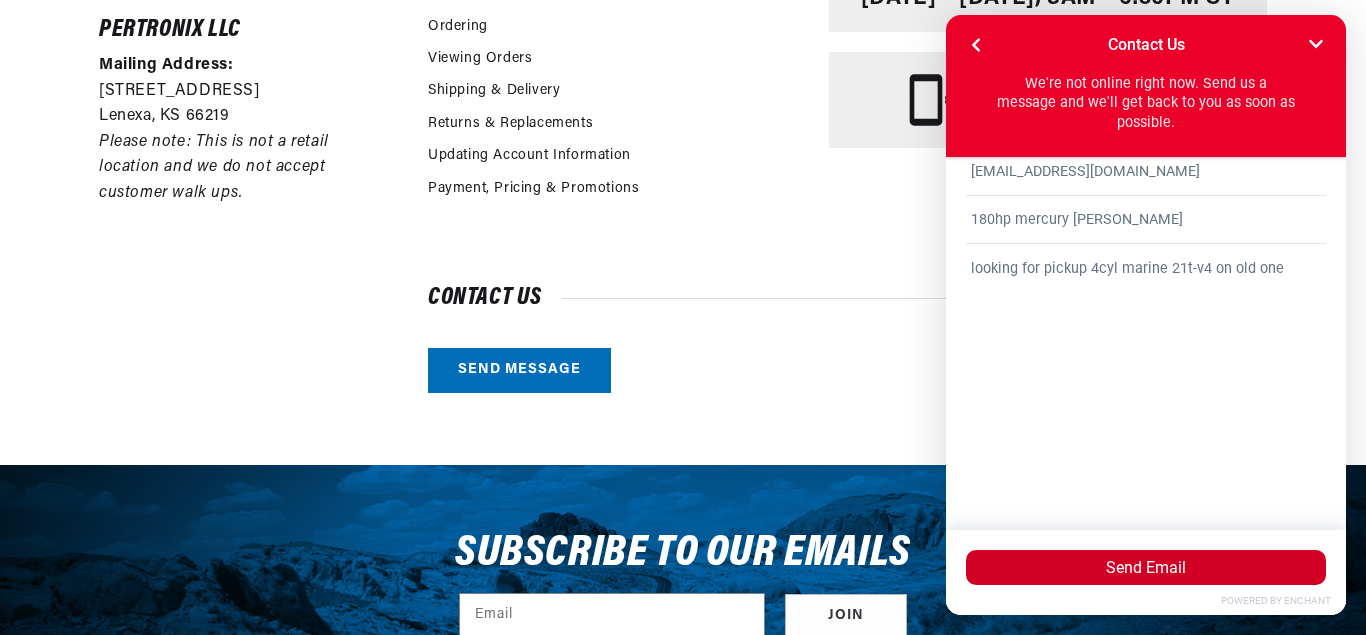 type on "looking for pickup 4cyl marine 21t-v4 on old one" 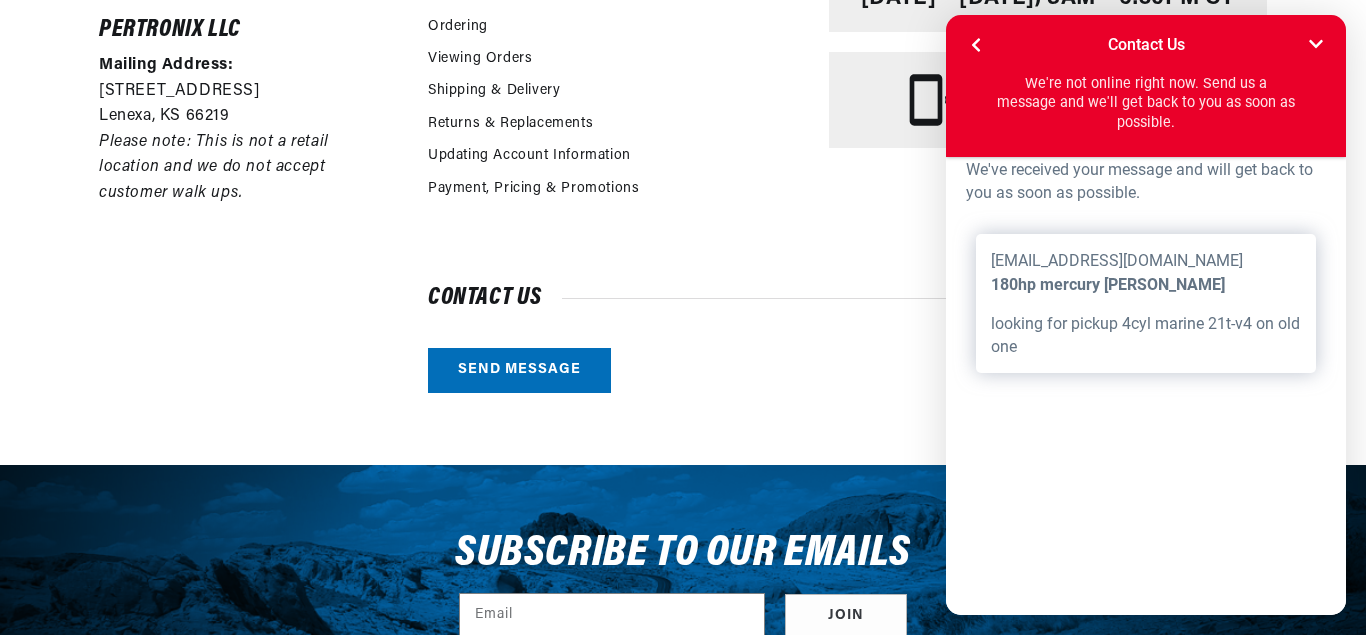 scroll, scrollTop: 0, scrollLeft: 0, axis: both 